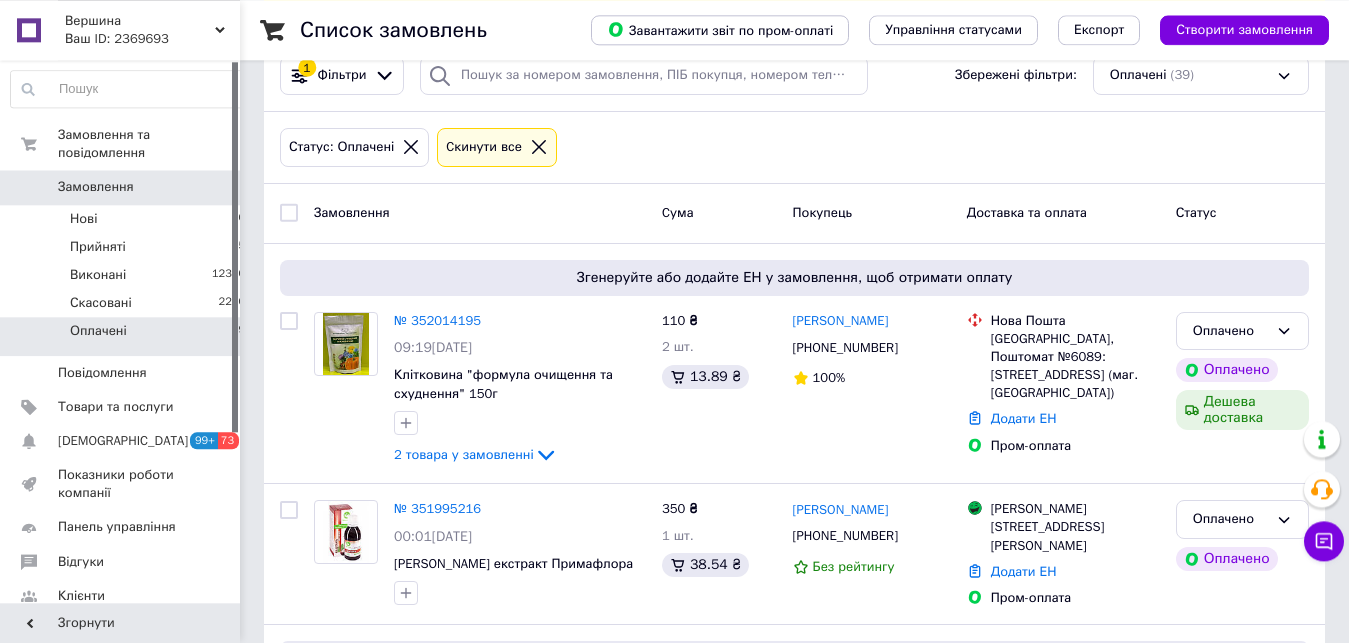 scroll, scrollTop: 204, scrollLeft: 0, axis: vertical 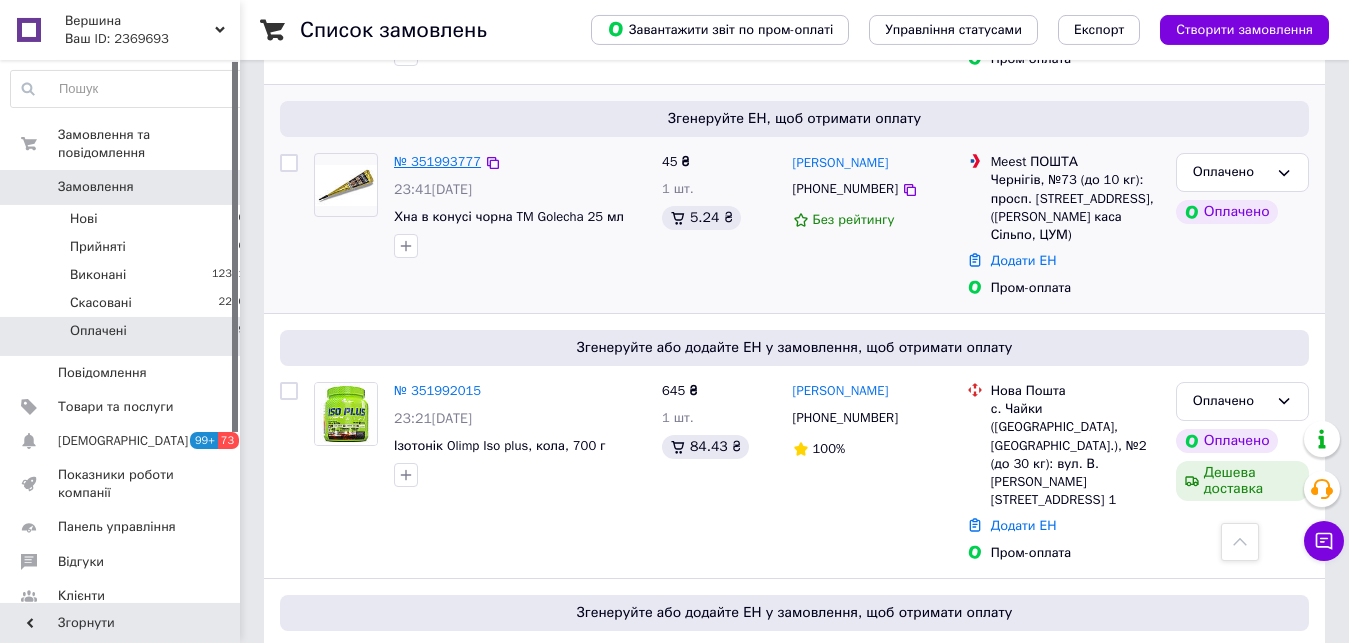 click on "№ 351993777" at bounding box center (437, 161) 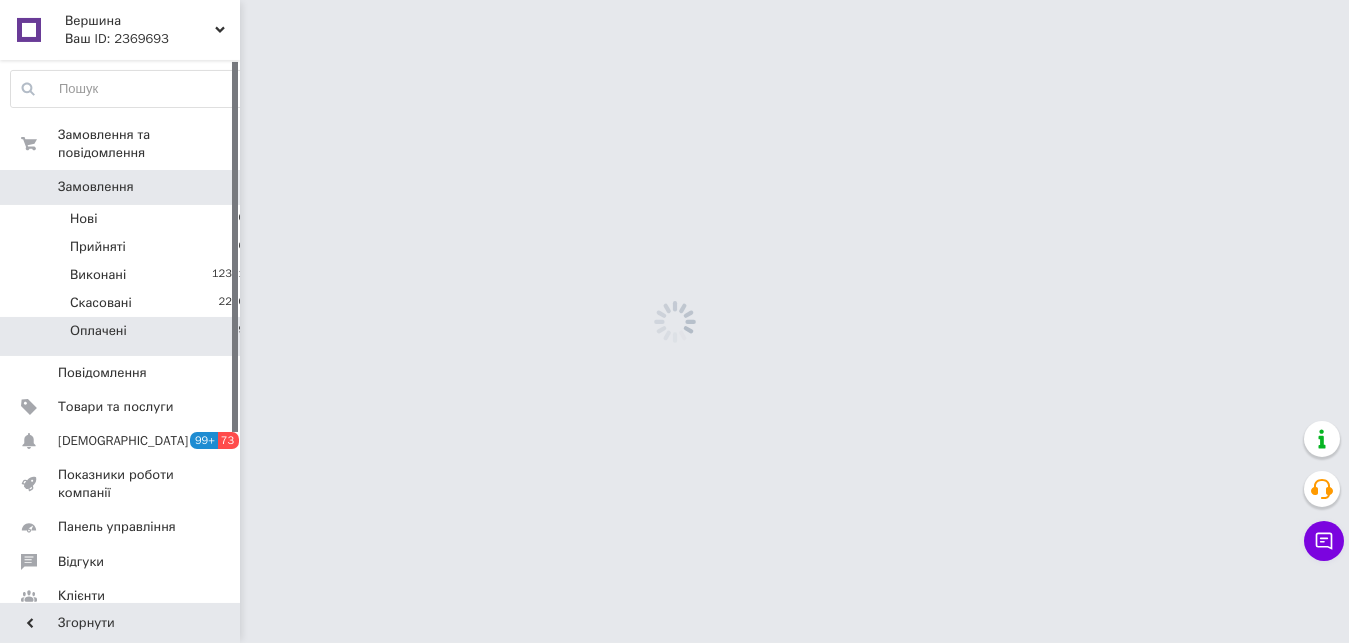 scroll, scrollTop: 0, scrollLeft: 0, axis: both 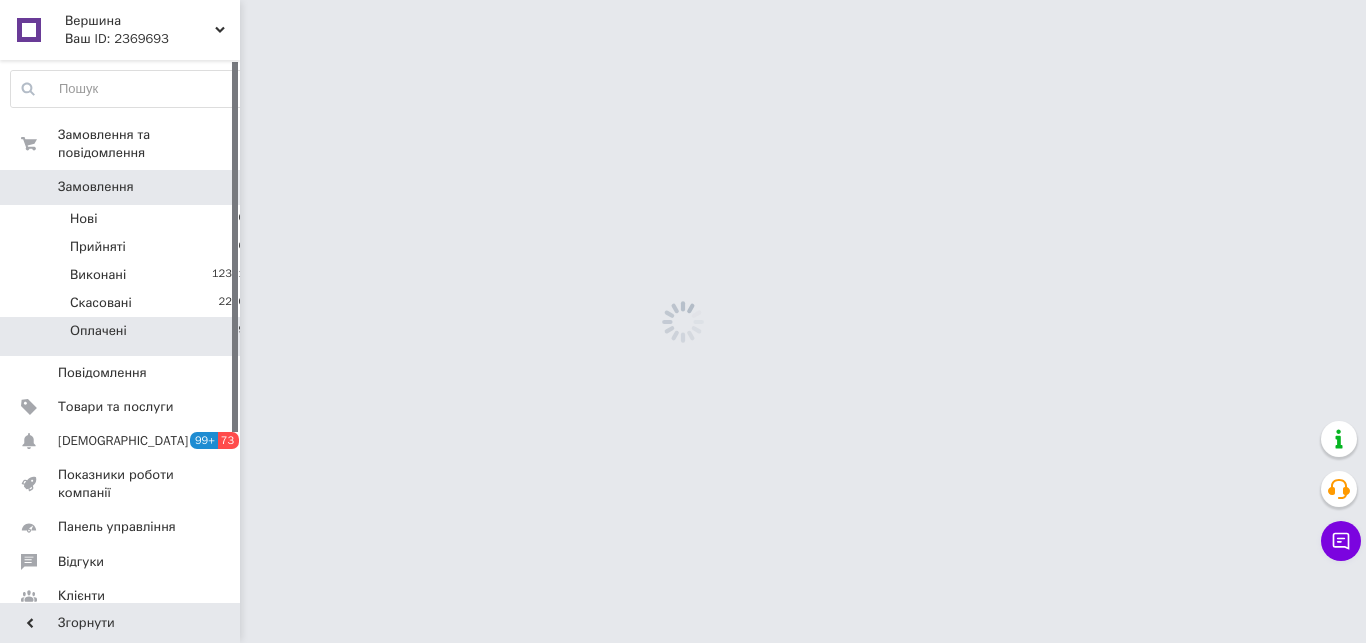 click on "Вершина Ваш ID: 2369693 Сайт Вершина Кабінет покупця Перевірити стан системи Сторінка на порталі Довідка Вийти Замовлення та повідомлення Замовлення 0 Нові 0 Прийняті 6 Виконані 12381 Скасовані 2260 Оплачені 39 Повідомлення 0 Товари та послуги Сповіщення 99+ 73 Показники роботи компанії Панель управління Відгуки Клієнти Каталог ProSale Аналітика Управління сайтом Гаманець компанії [PERSON_NAME] Тарифи та рахунки Prom топ Згорнути" at bounding box center (683, 0) 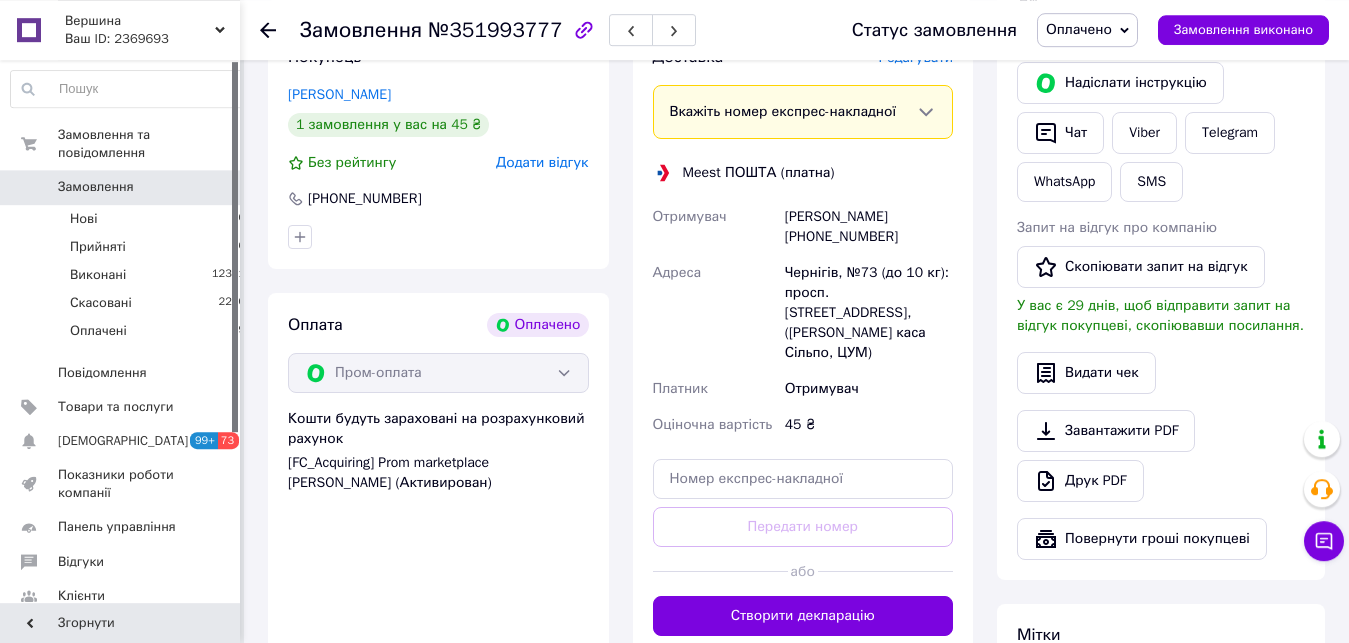 scroll, scrollTop: 956, scrollLeft: 0, axis: vertical 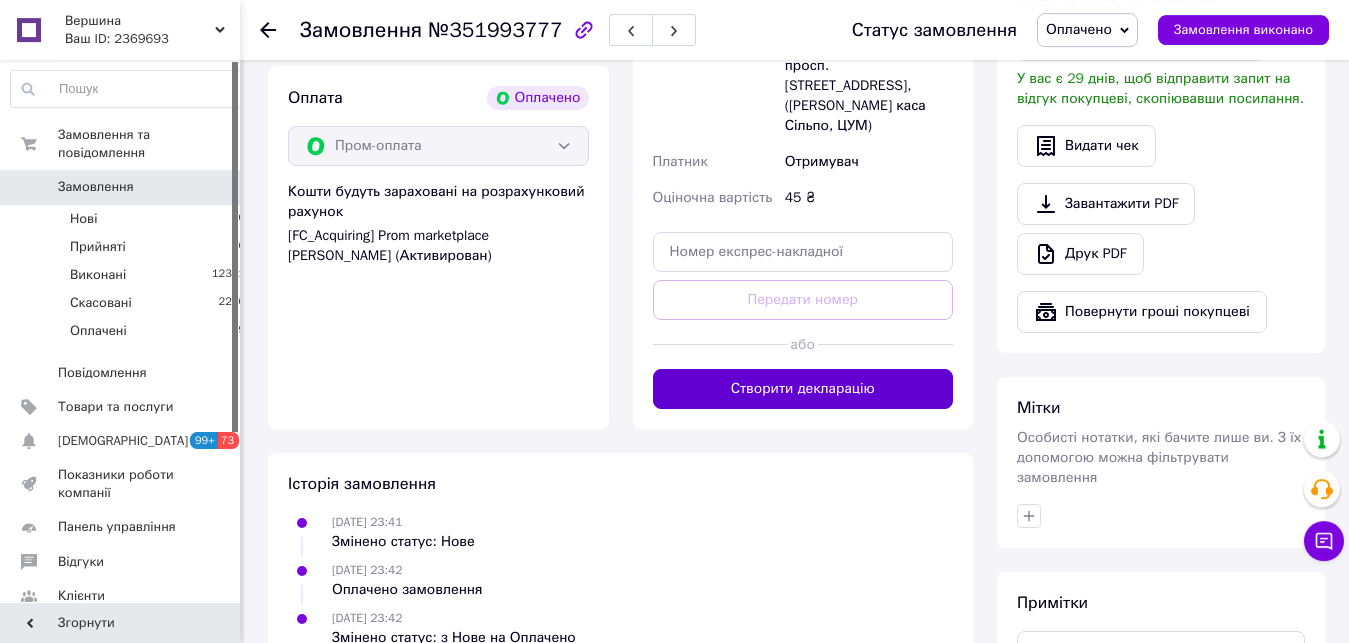 click on "Створити декларацію" at bounding box center [803, 389] 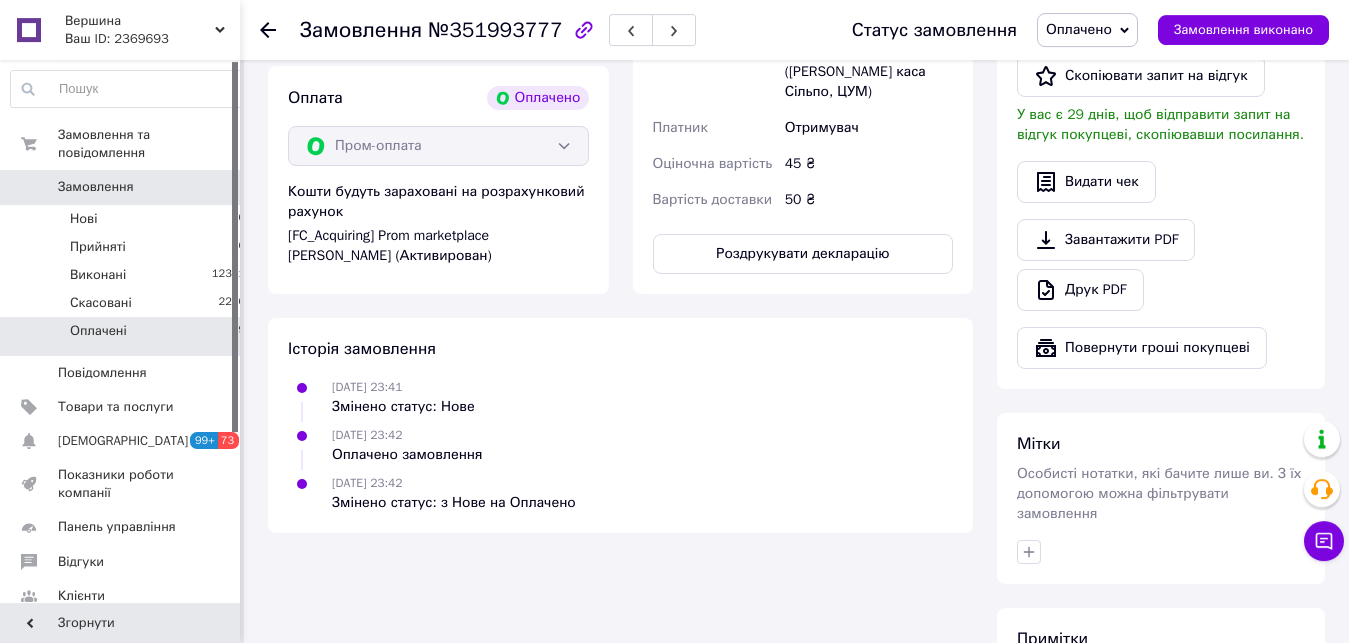 click on "Оплачені 39" at bounding box center (128, 336) 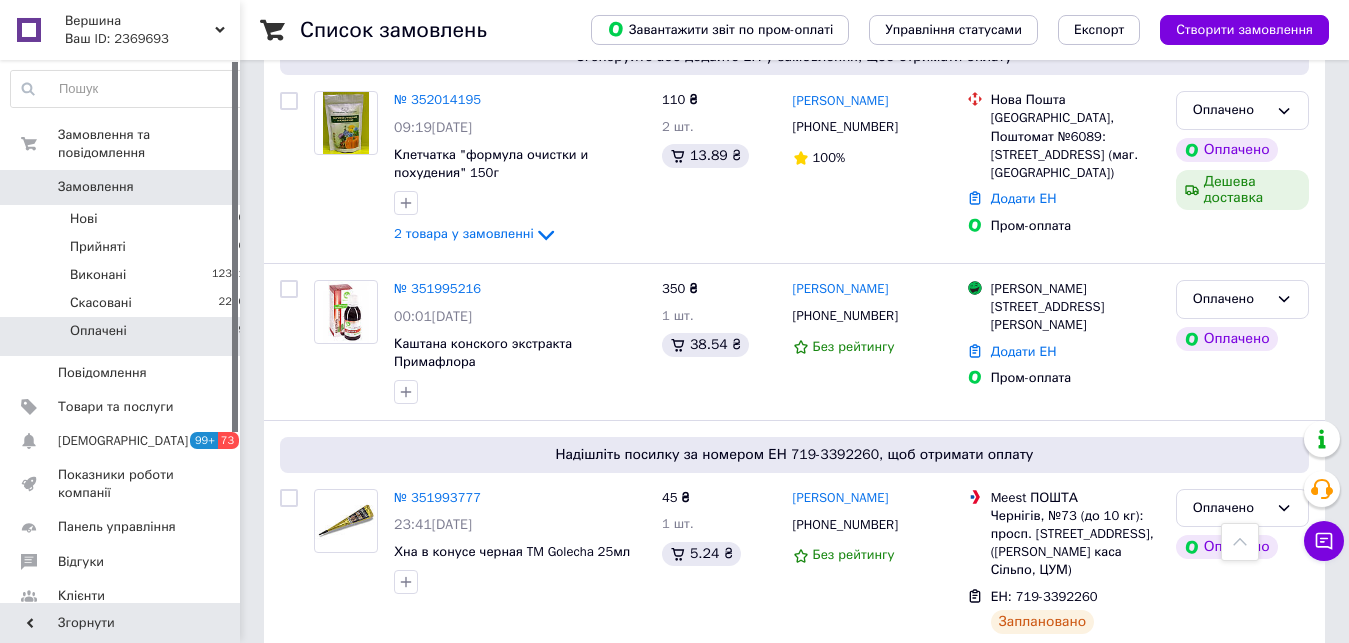 scroll, scrollTop: 661, scrollLeft: 0, axis: vertical 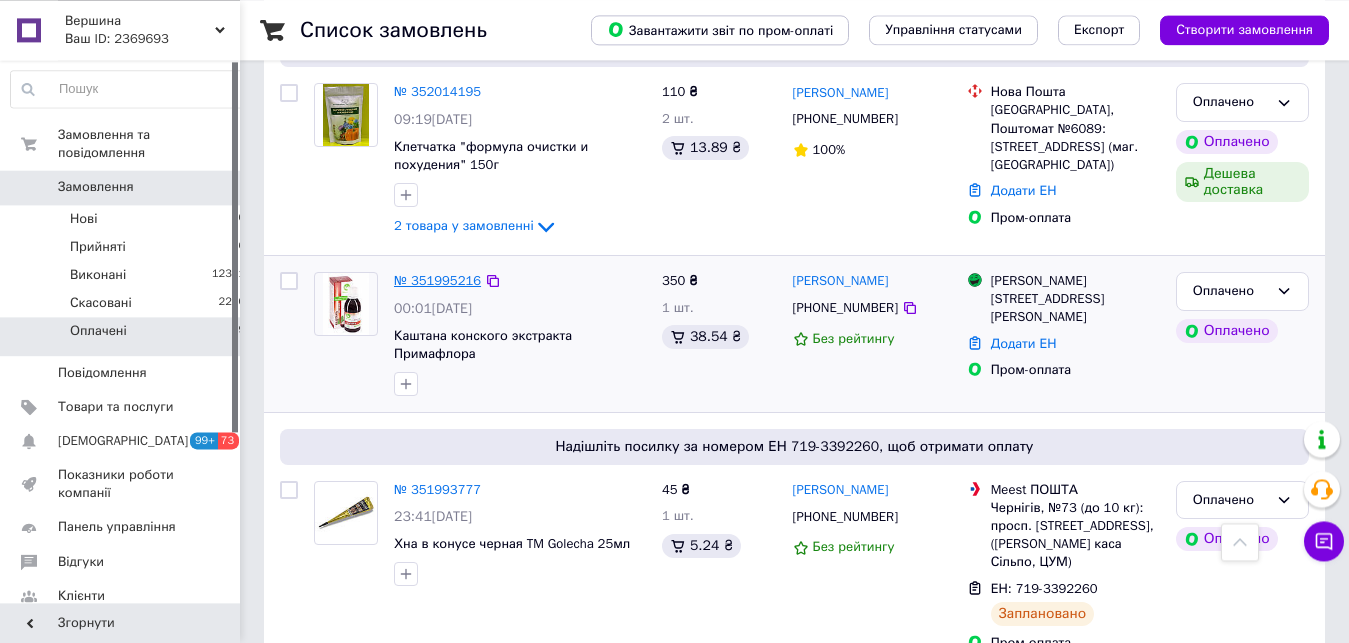click on "№ 351995216" at bounding box center (437, 280) 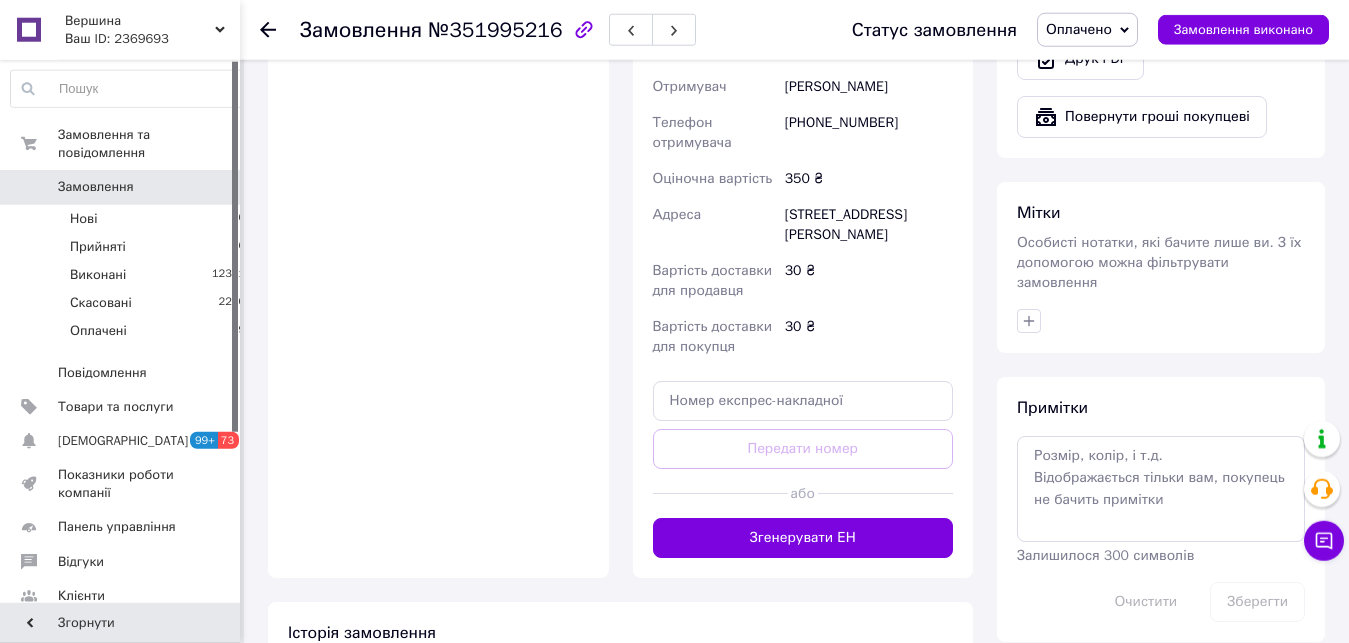 scroll, scrollTop: 1412, scrollLeft: 0, axis: vertical 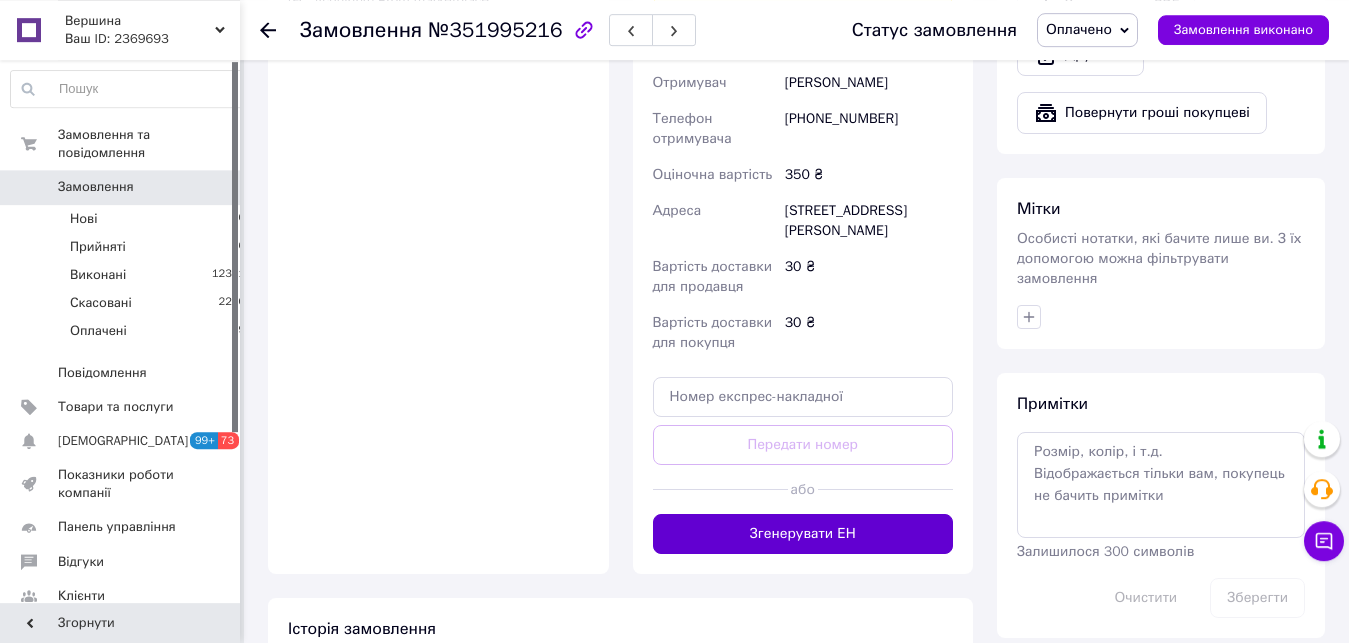 click on "Згенерувати ЕН" at bounding box center (803, 534) 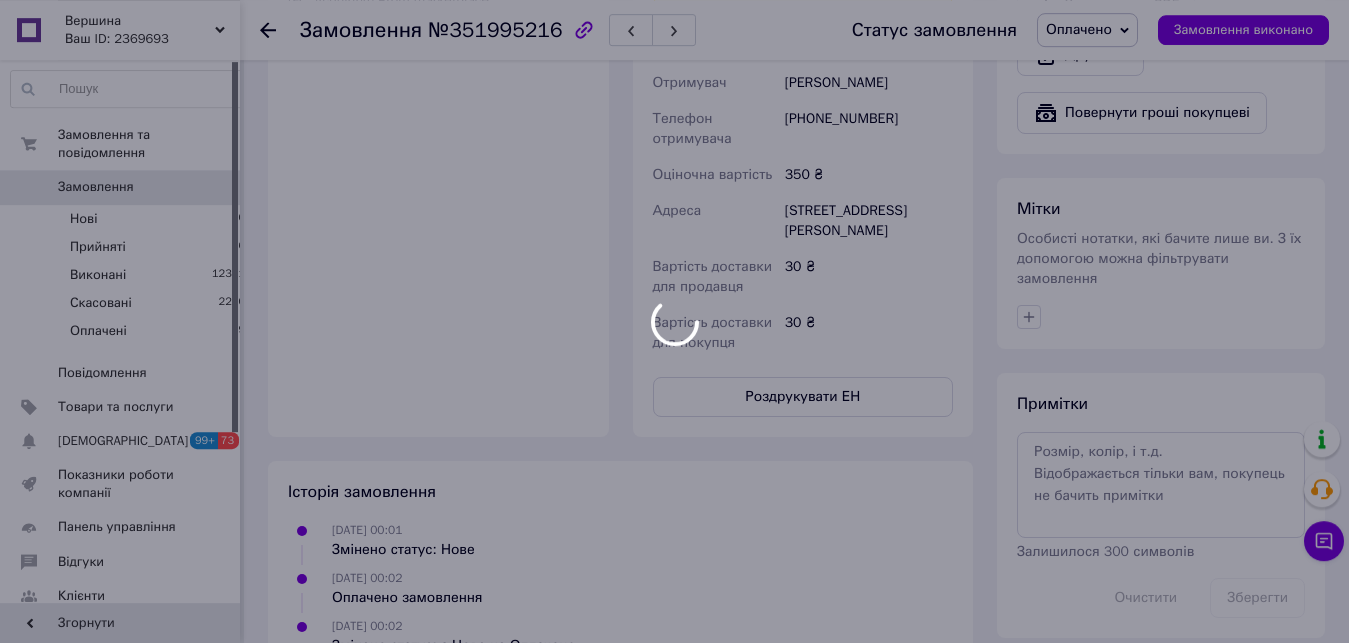click on "[DATE] 00:01 Змінено статус: Нове" at bounding box center [620, 540] 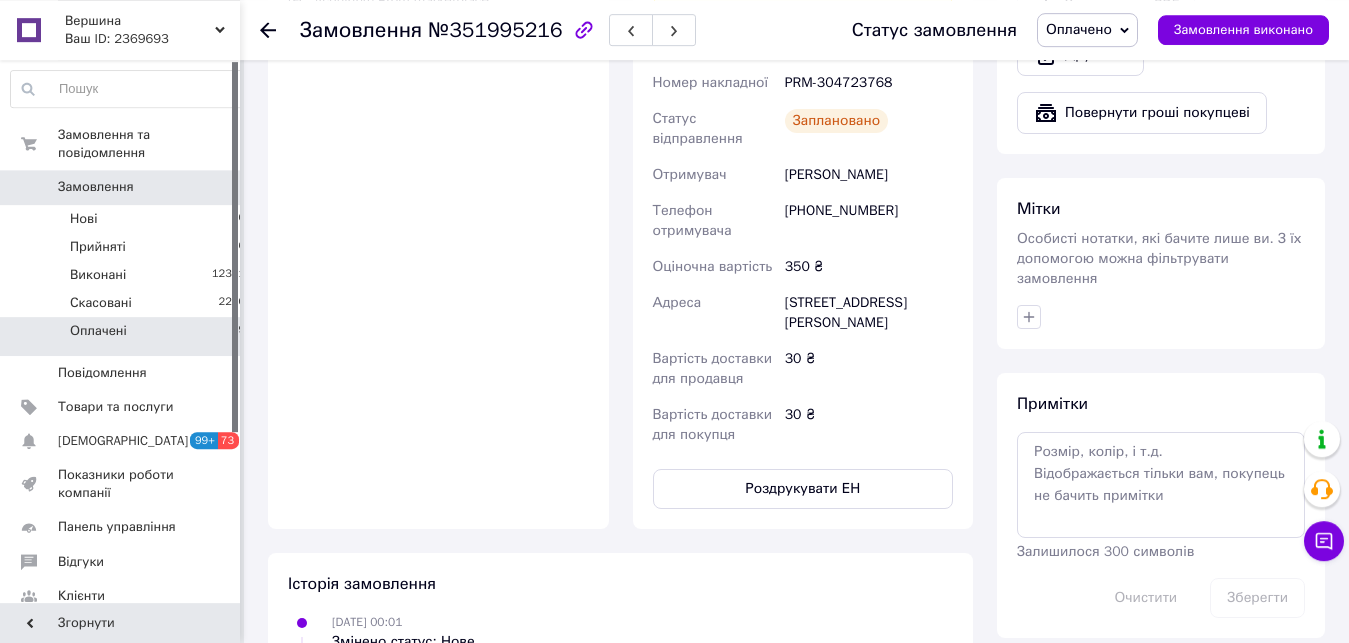 click on "Оплачені 39" at bounding box center (128, 336) 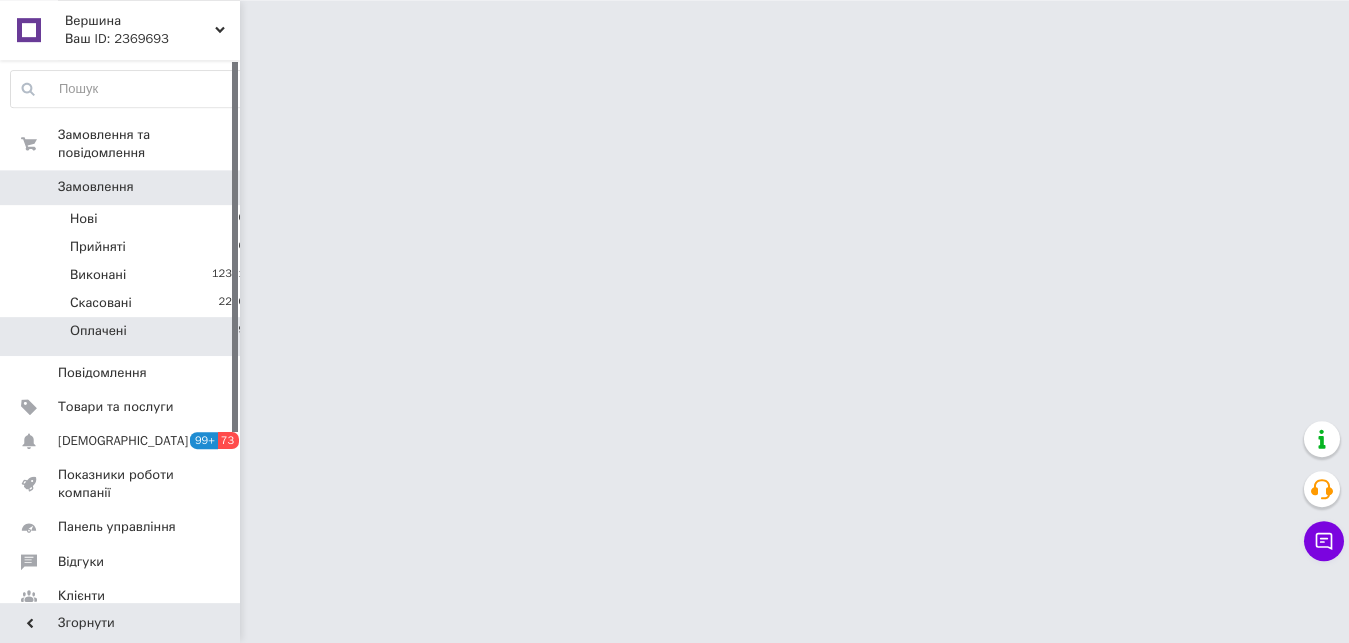 scroll, scrollTop: 0, scrollLeft: 0, axis: both 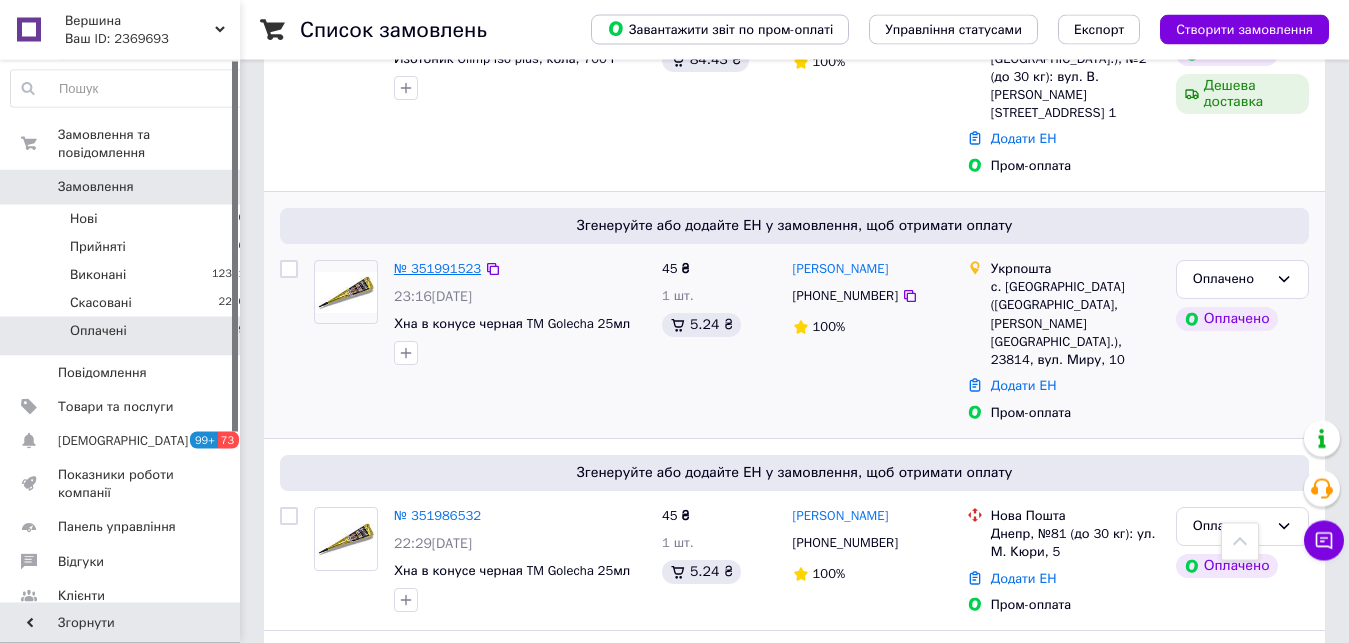 click on "№ 351991523" at bounding box center [437, 269] 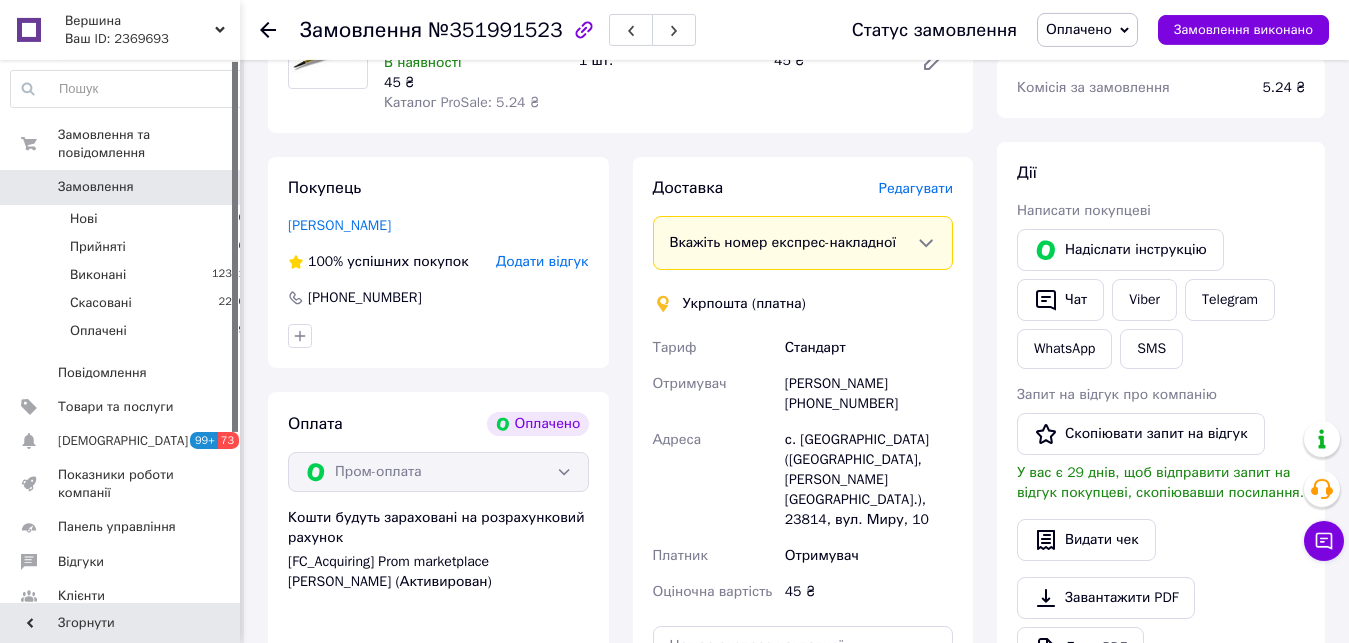 scroll, scrollTop: 821, scrollLeft: 0, axis: vertical 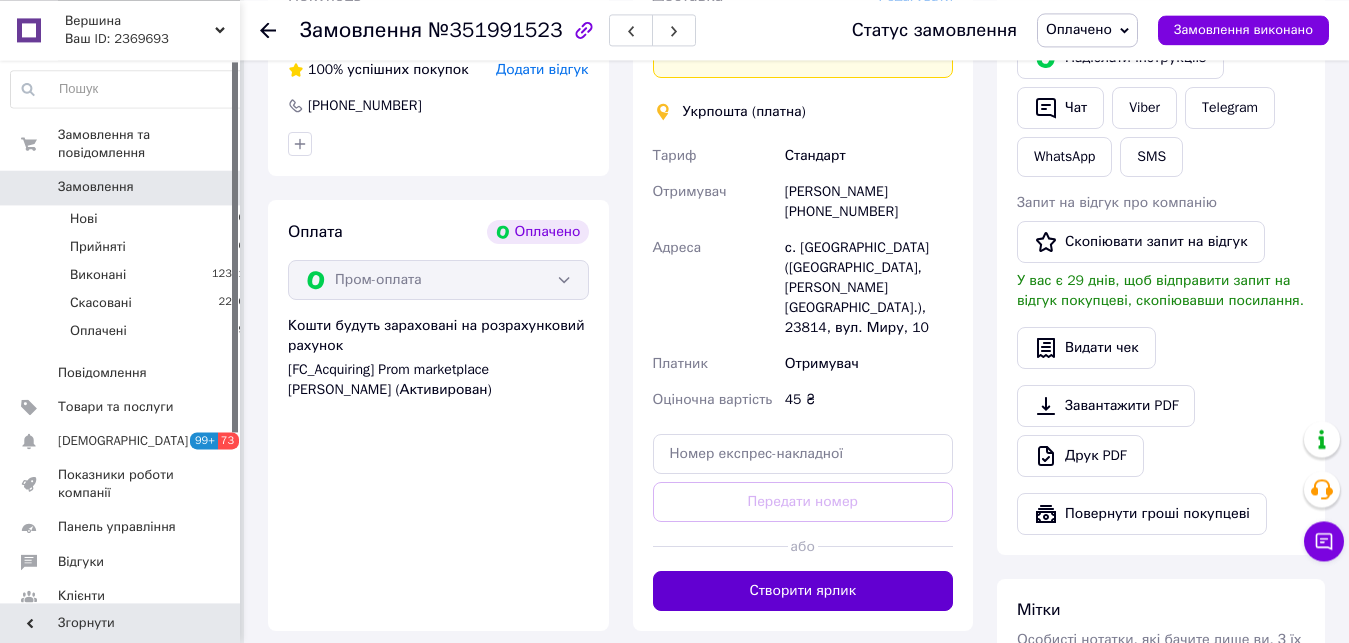 click on "Створити ярлик" at bounding box center (803, 591) 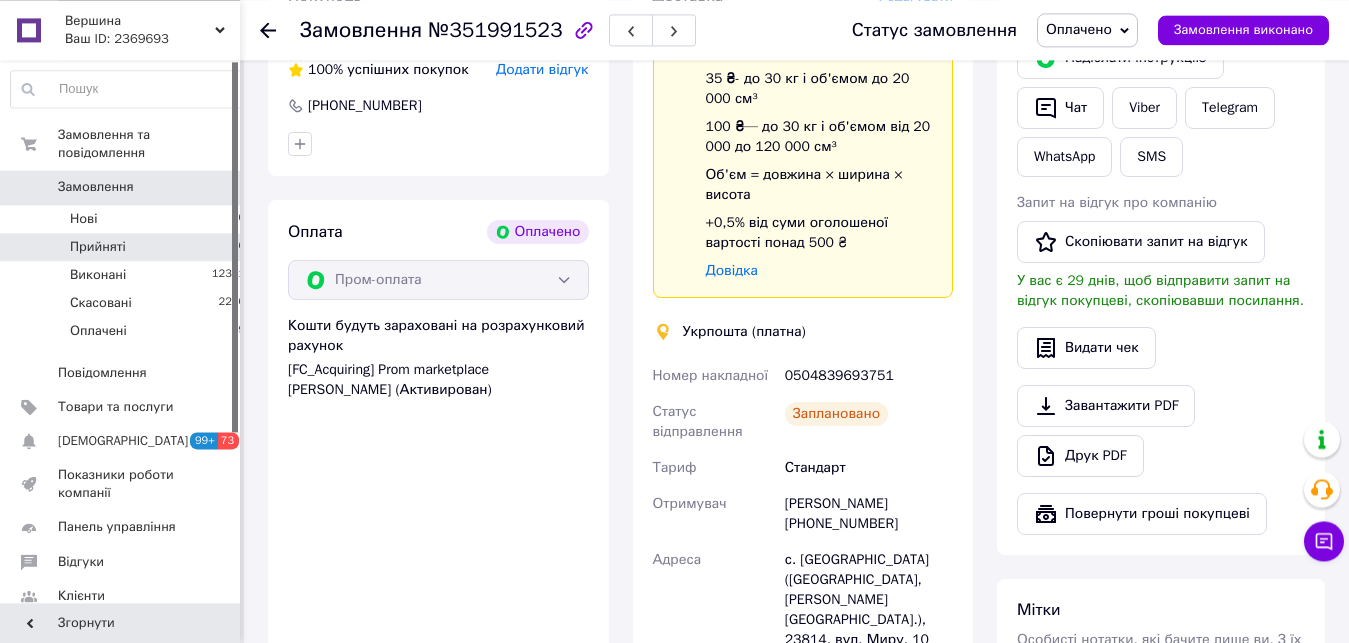 click on "Прийняті 6" at bounding box center (128, 247) 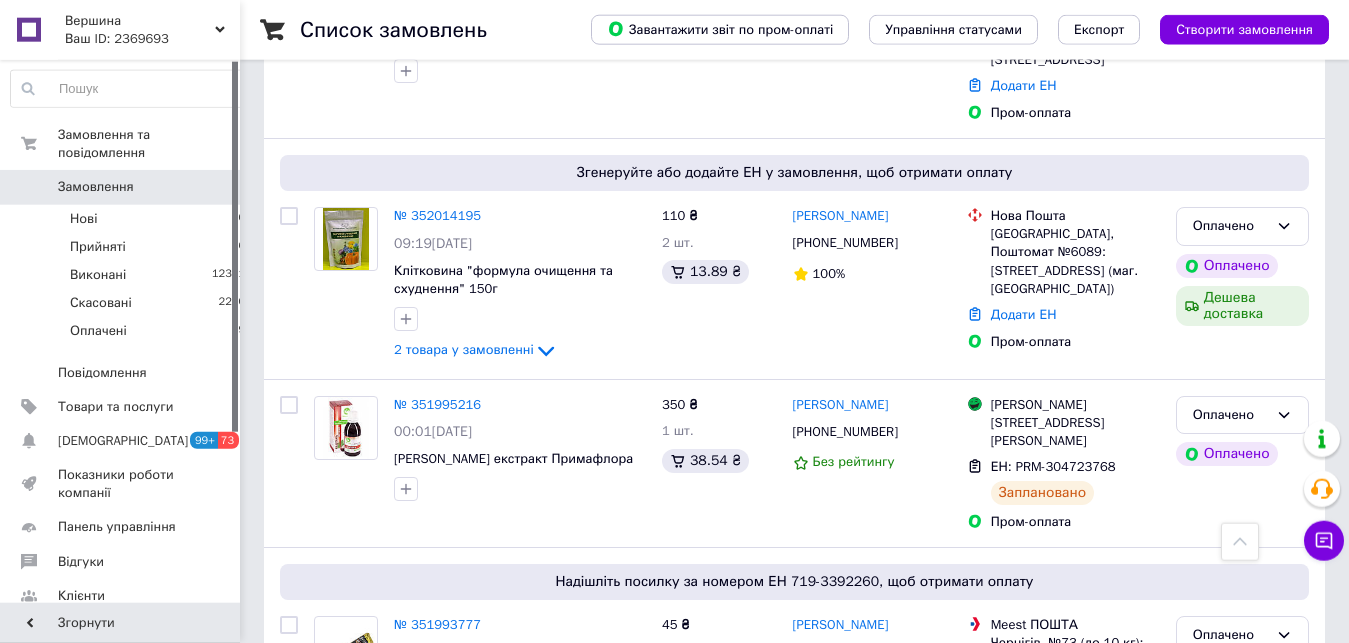 scroll, scrollTop: 592, scrollLeft: 0, axis: vertical 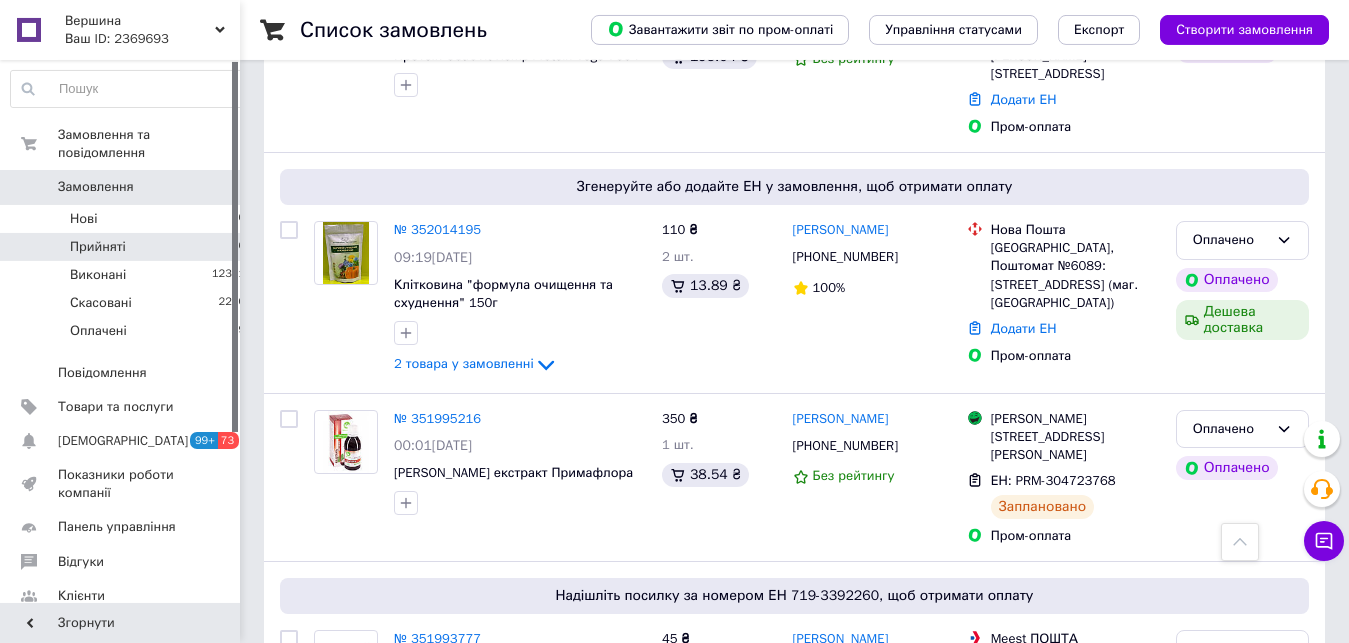 click on "Прийняті 6" at bounding box center (128, 247) 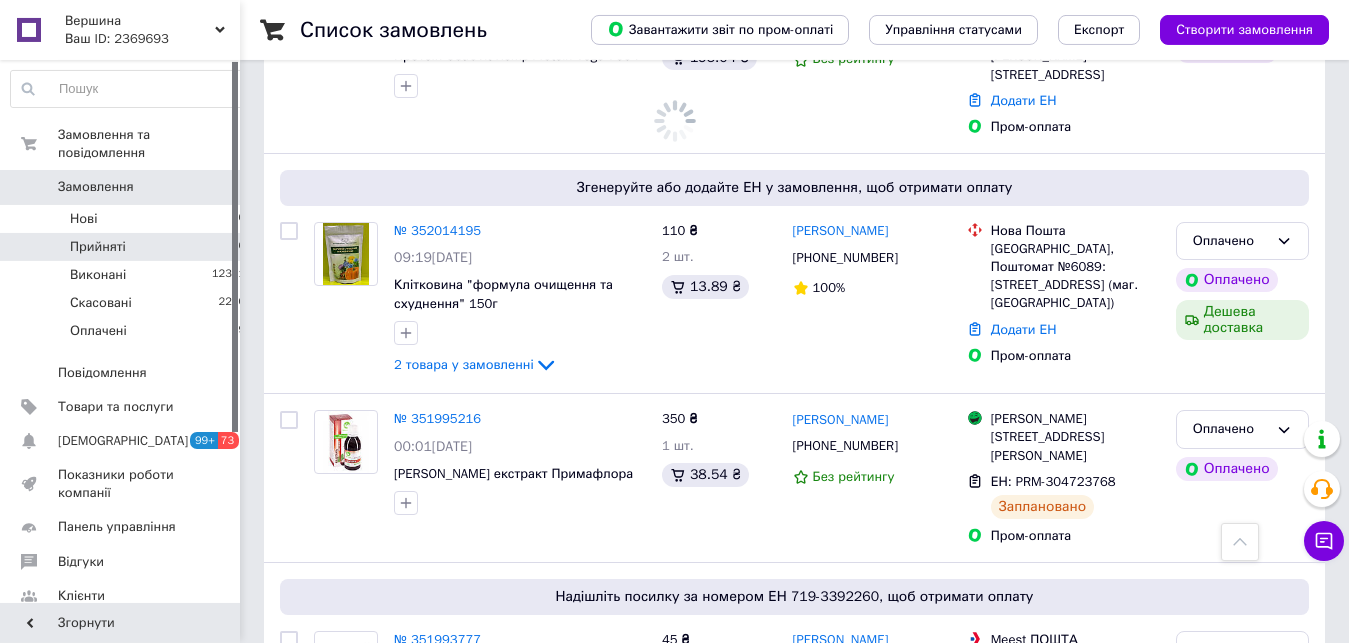scroll, scrollTop: 0, scrollLeft: 0, axis: both 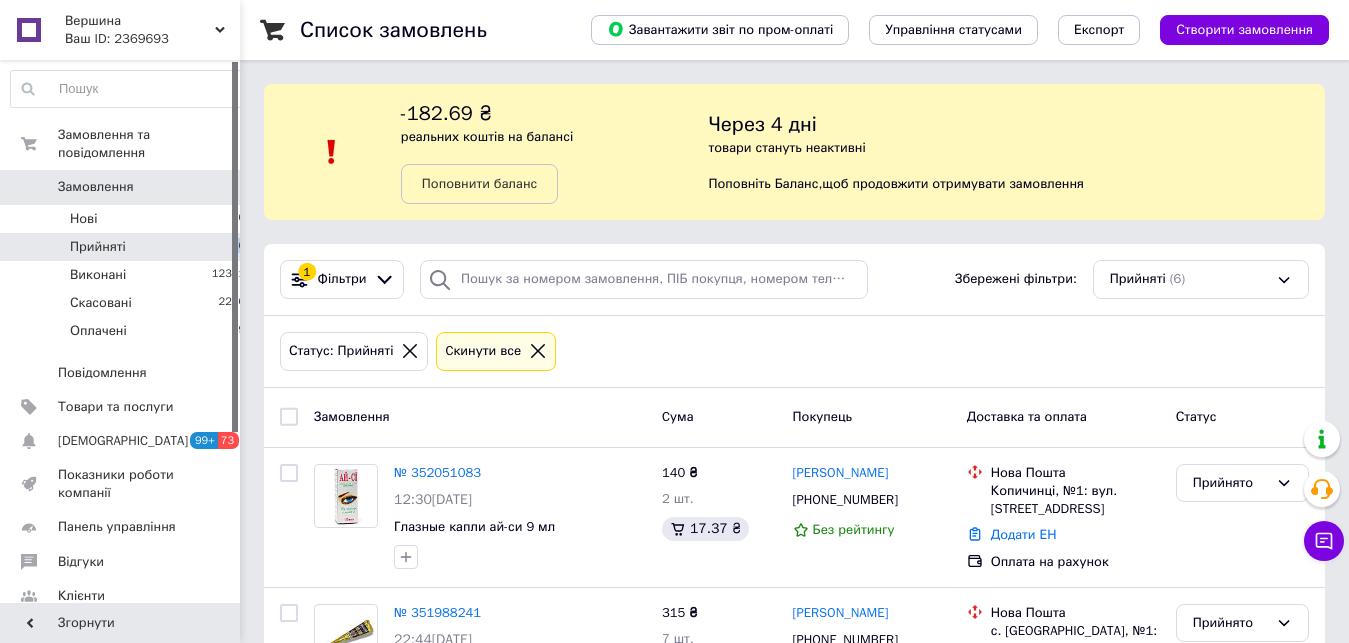 drag, startPoint x: 182, startPoint y: 232, endPoint x: 228, endPoint y: 225, distance: 46.52956 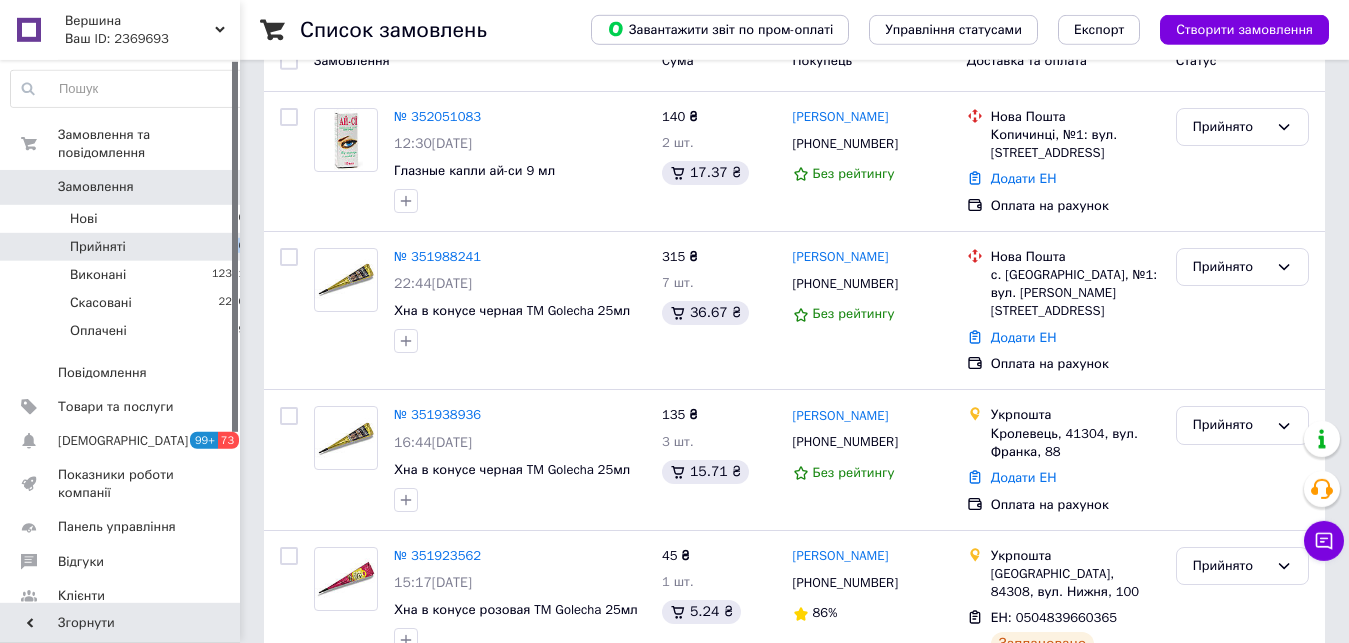 scroll, scrollTop: 367, scrollLeft: 0, axis: vertical 